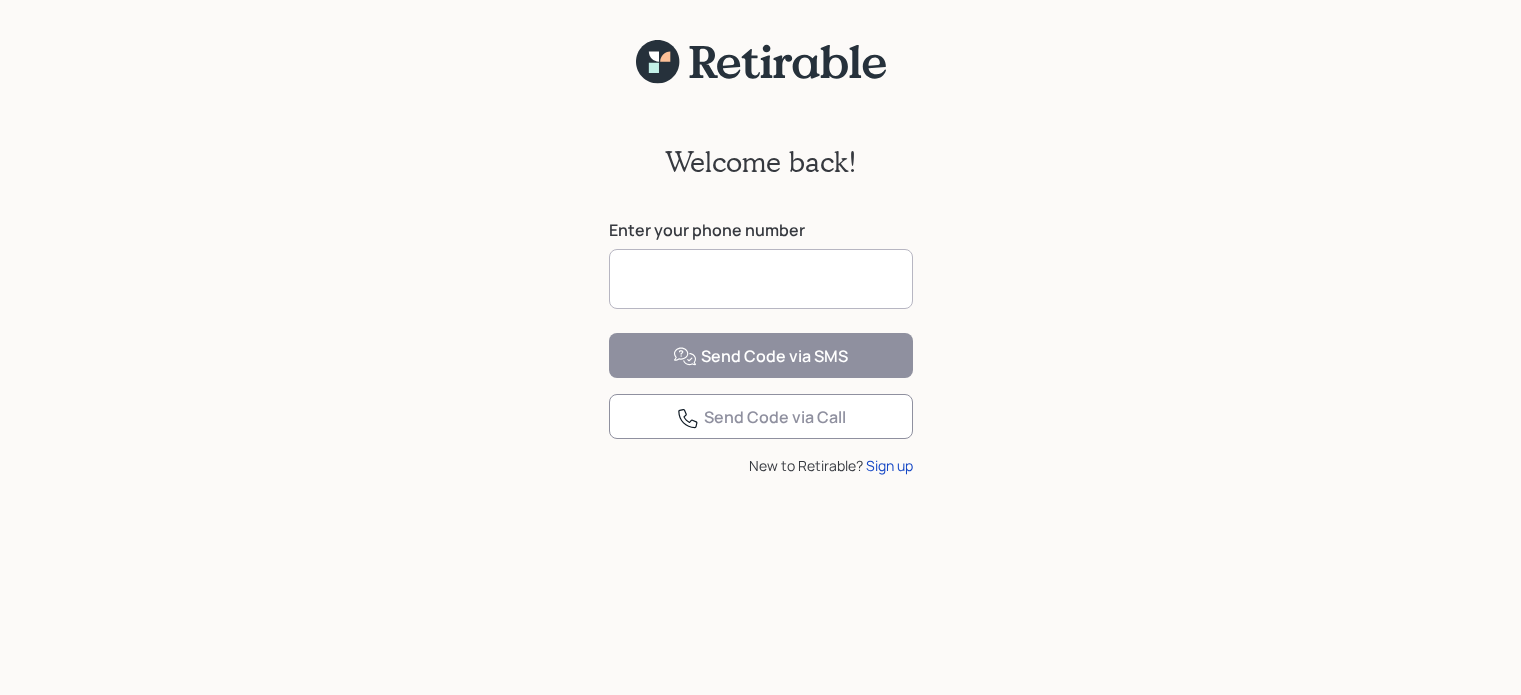 scroll, scrollTop: 0, scrollLeft: 0, axis: both 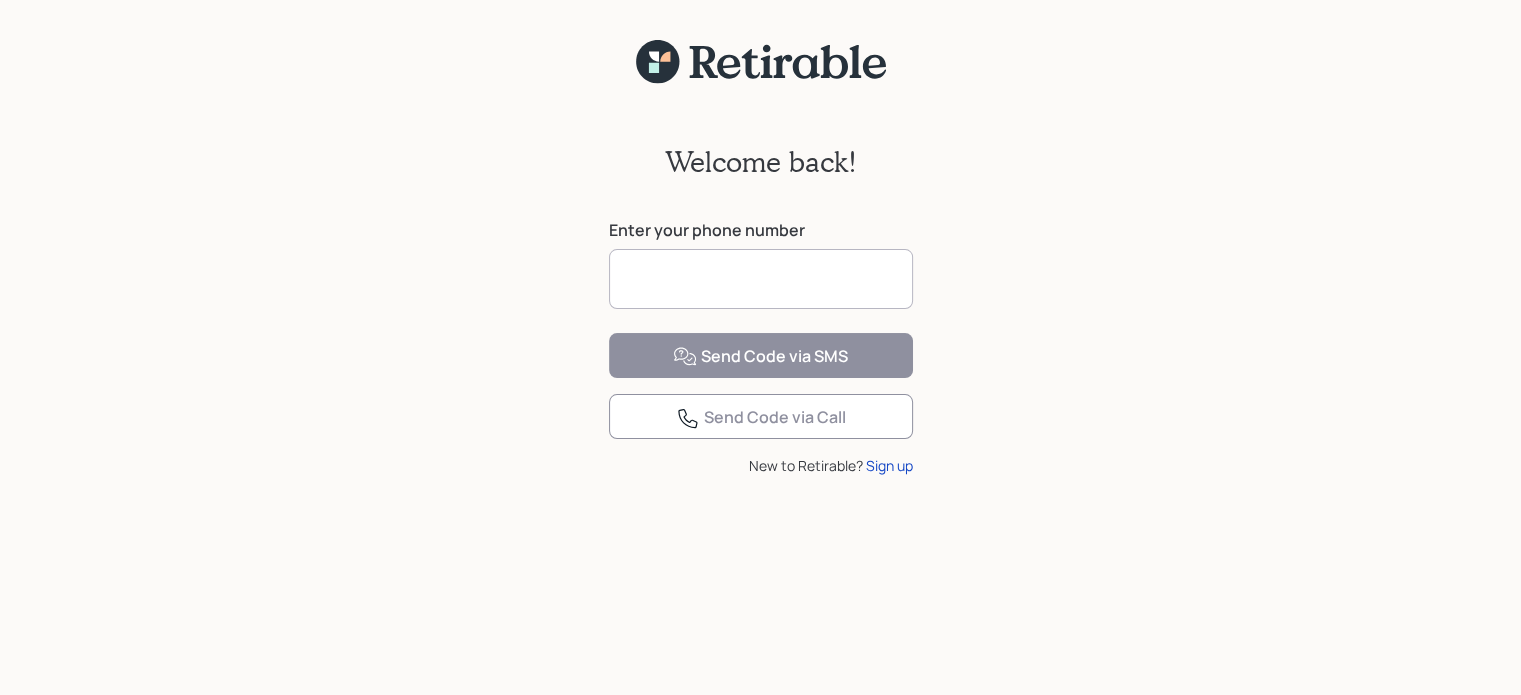 click at bounding box center (761, 279) 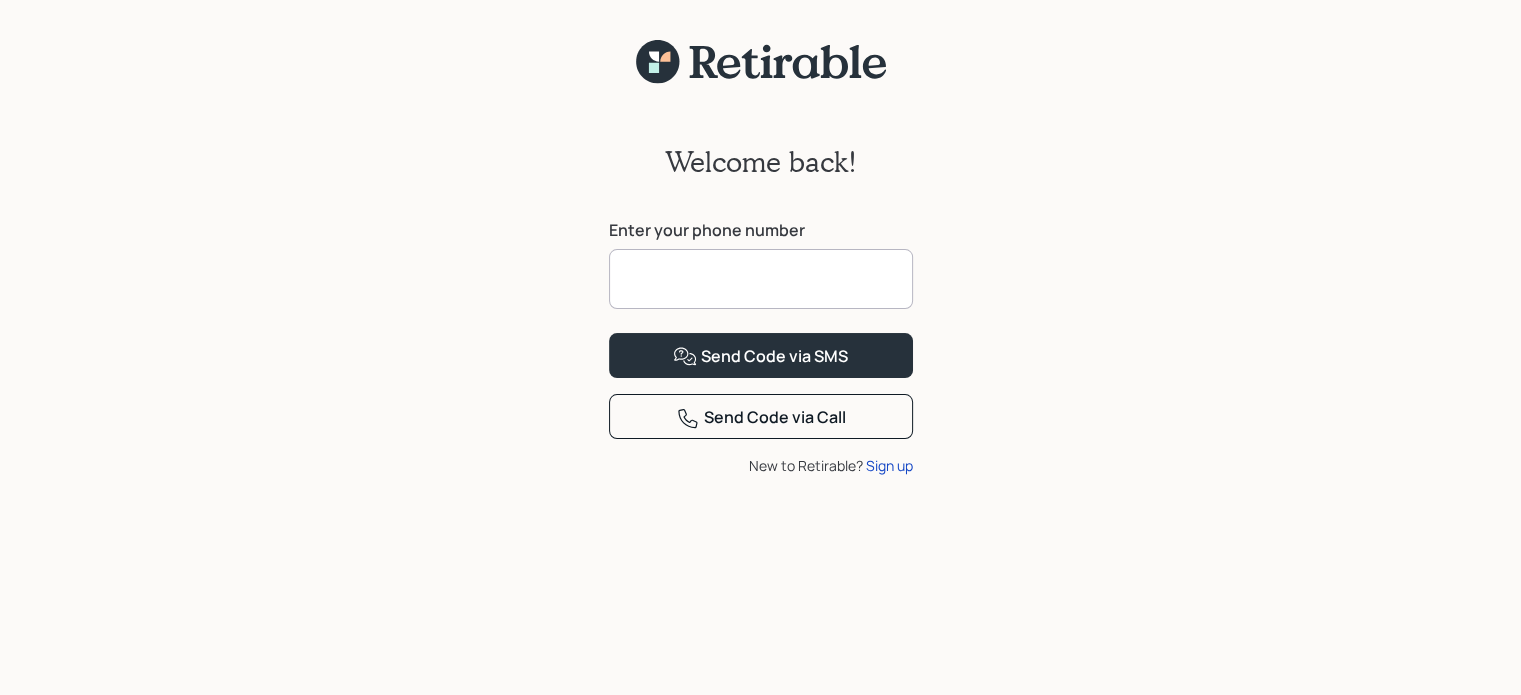 click at bounding box center (761, 279) 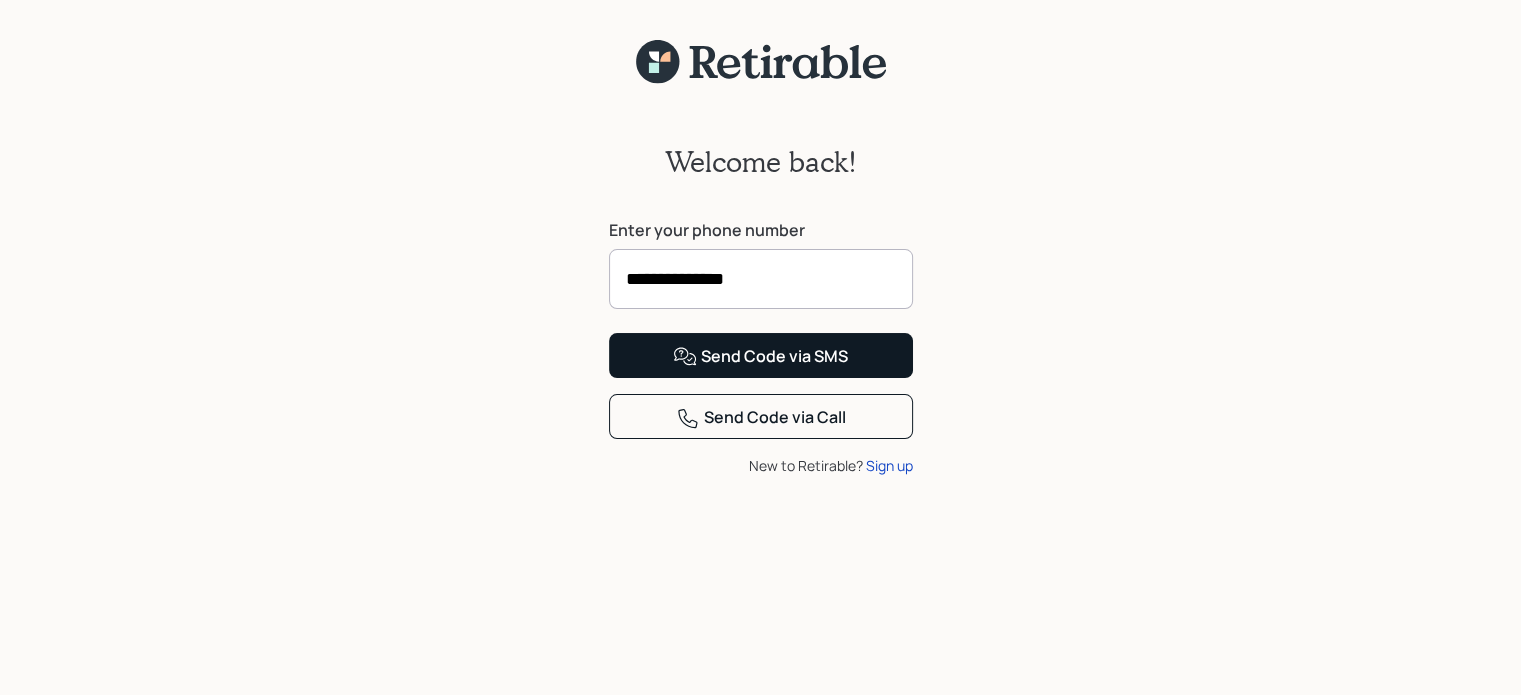 type on "**********" 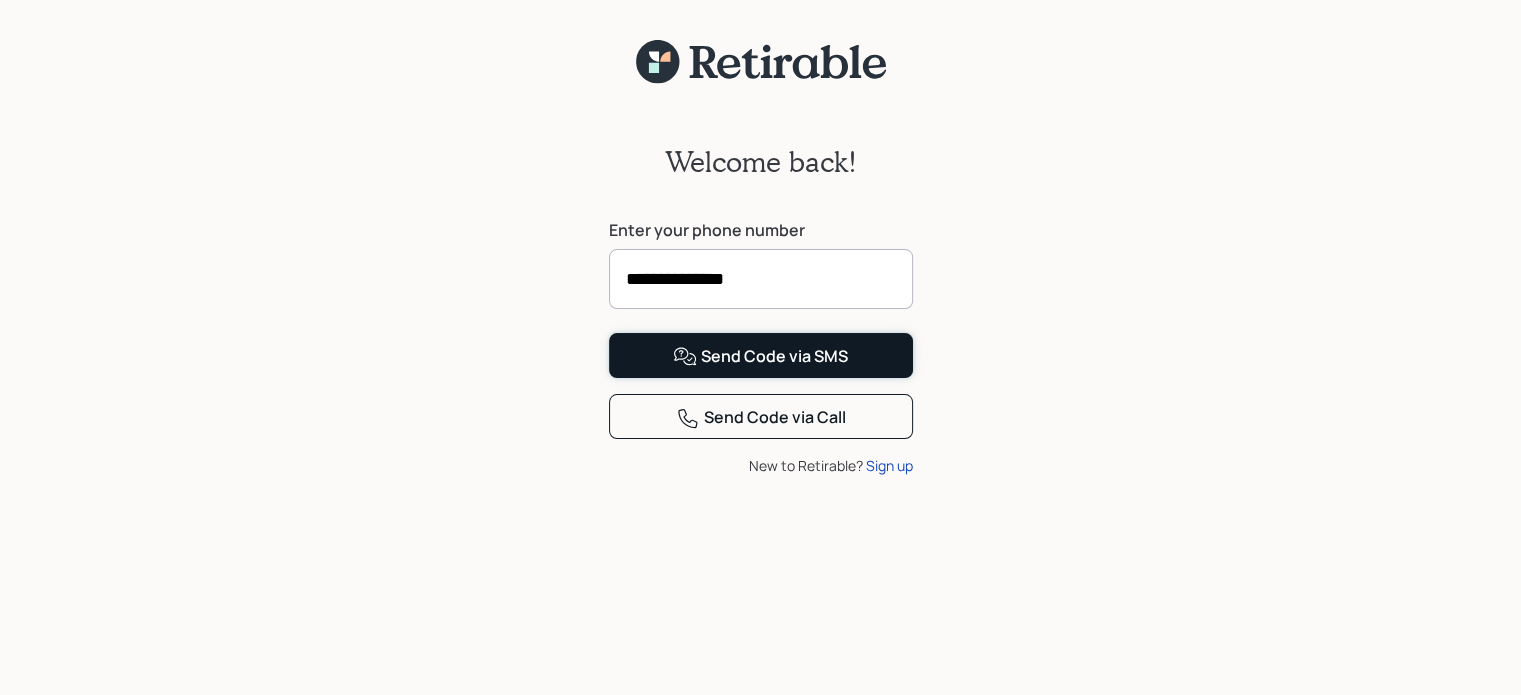 click on "Send Code via SMS" at bounding box center [760, 357] 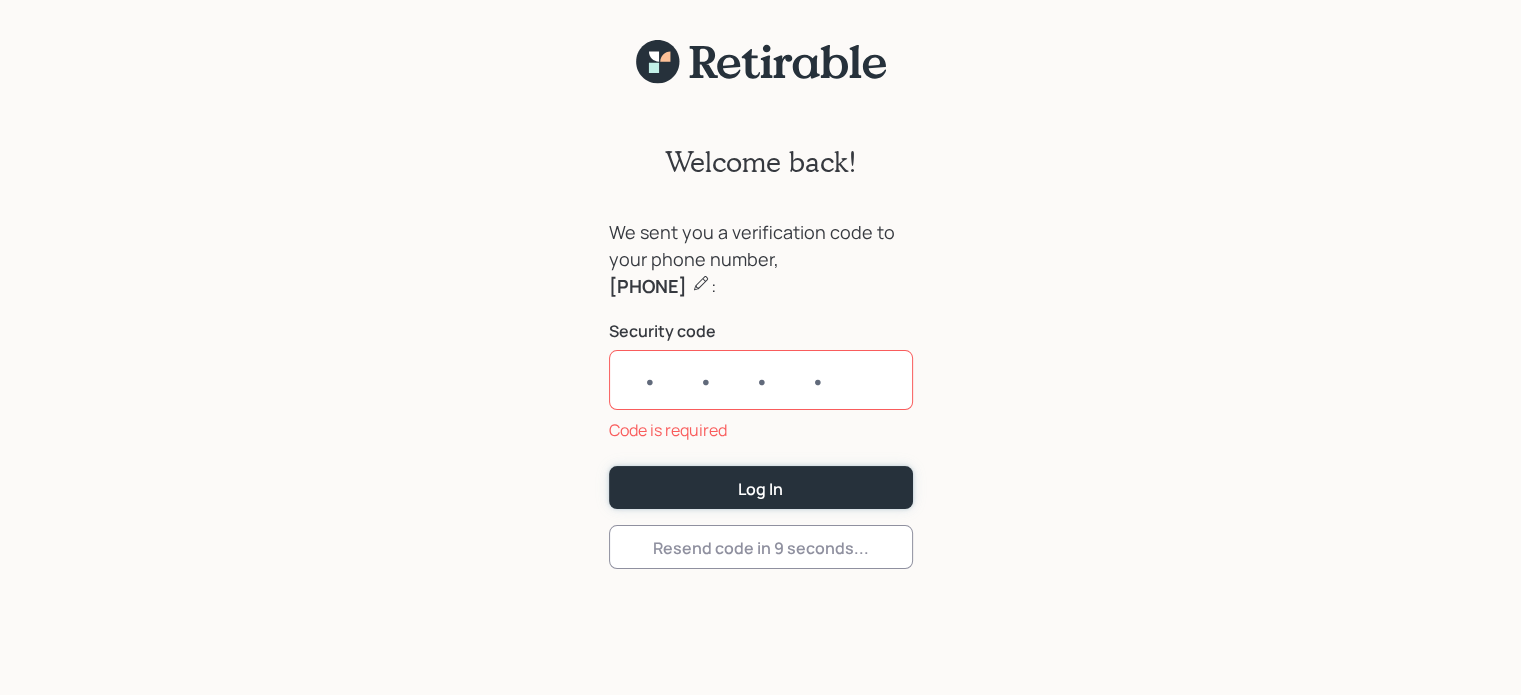 drag, startPoint x: 752, startPoint y: 443, endPoint x: 687, endPoint y: 370, distance: 97.74457 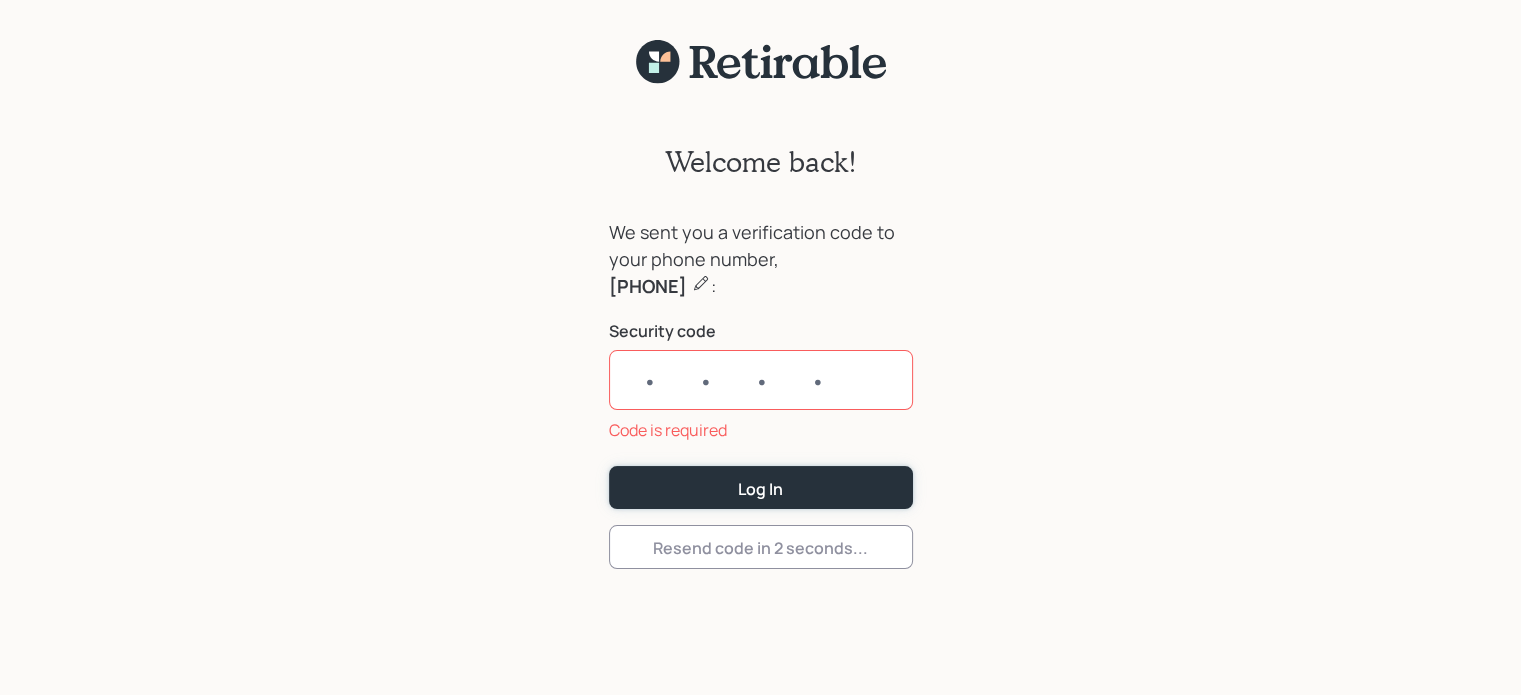type 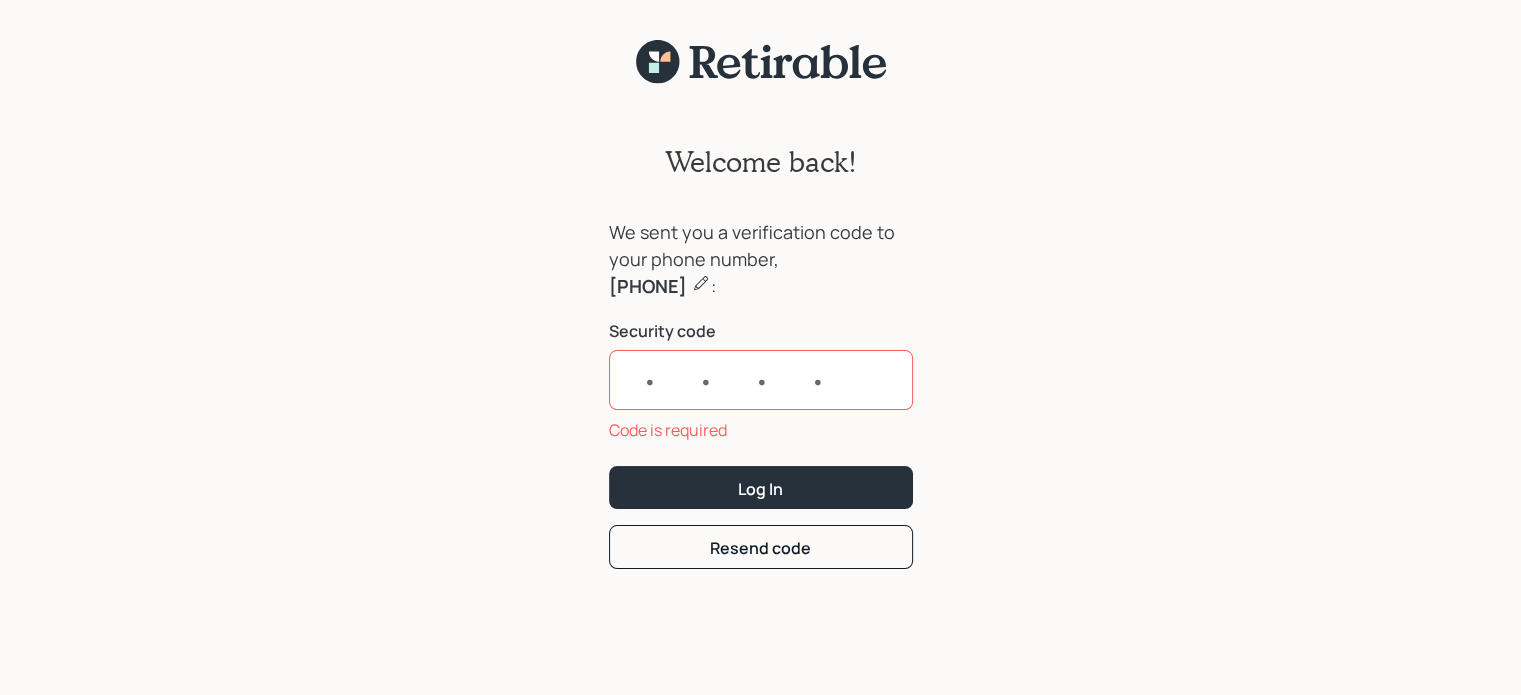 click at bounding box center [761, 380] 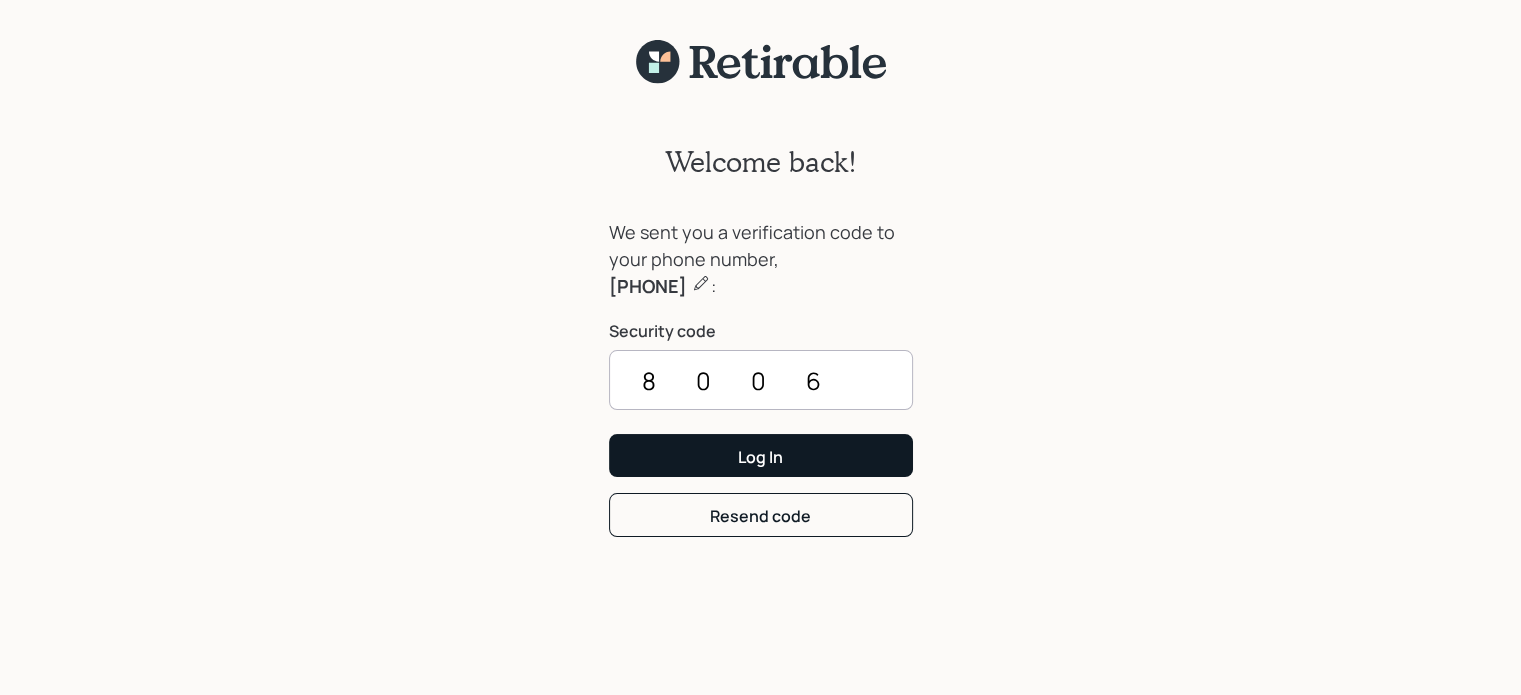type on "8006" 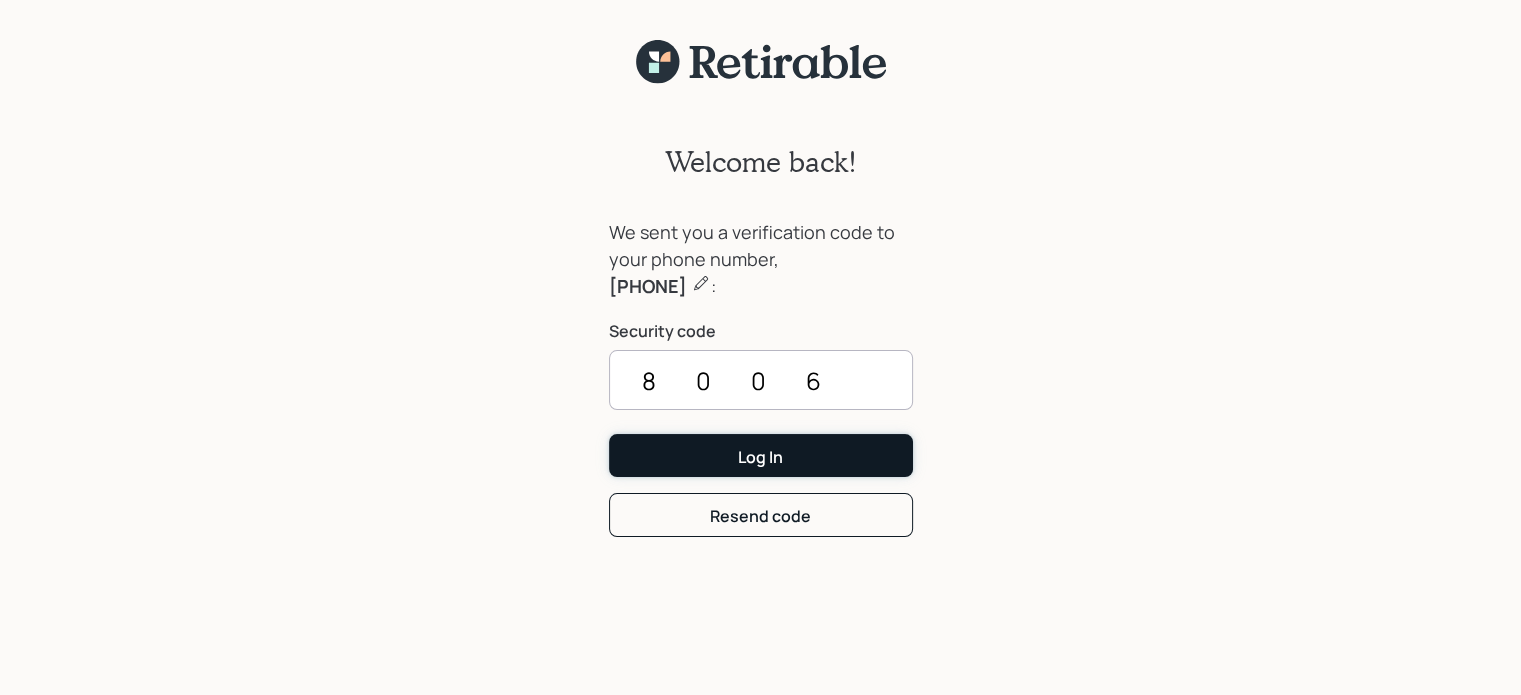 click on "Log In" at bounding box center (761, 455) 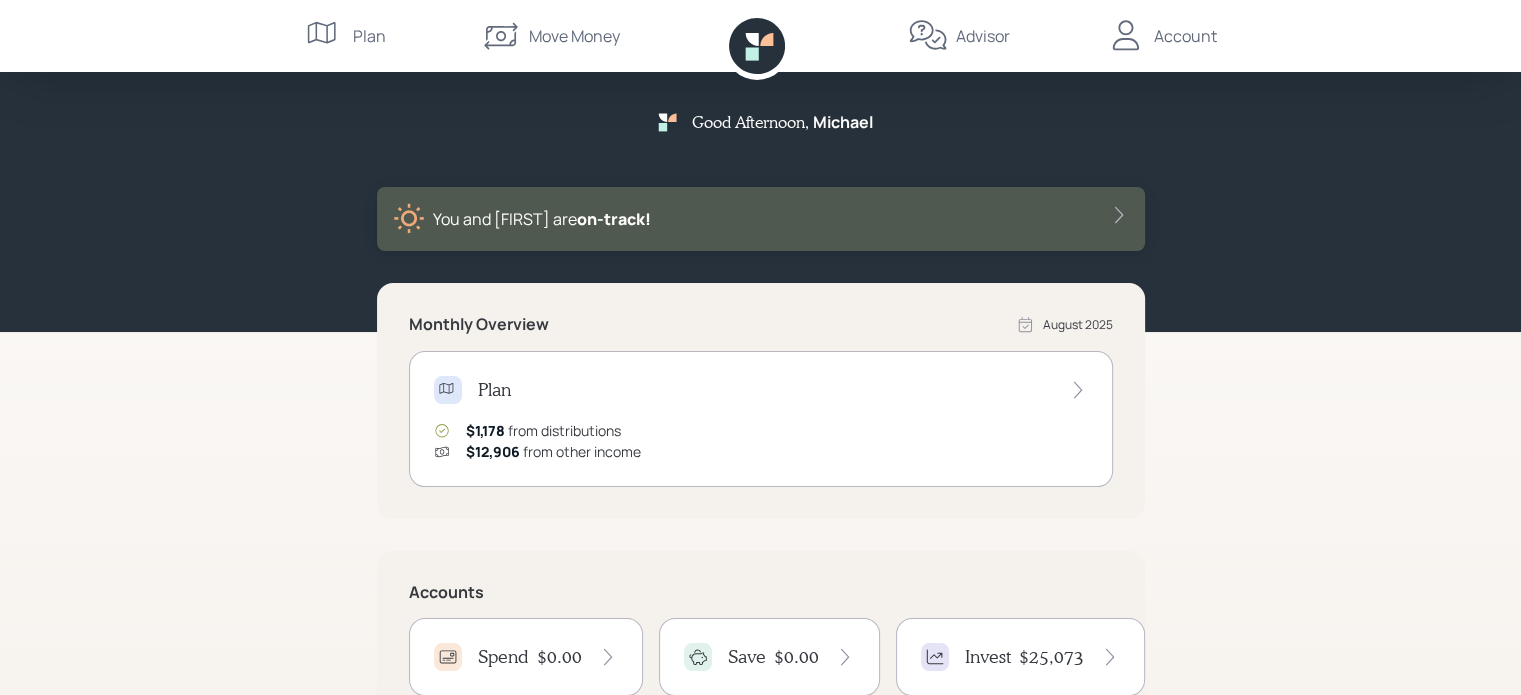 click on "Account" at bounding box center [1185, 36] 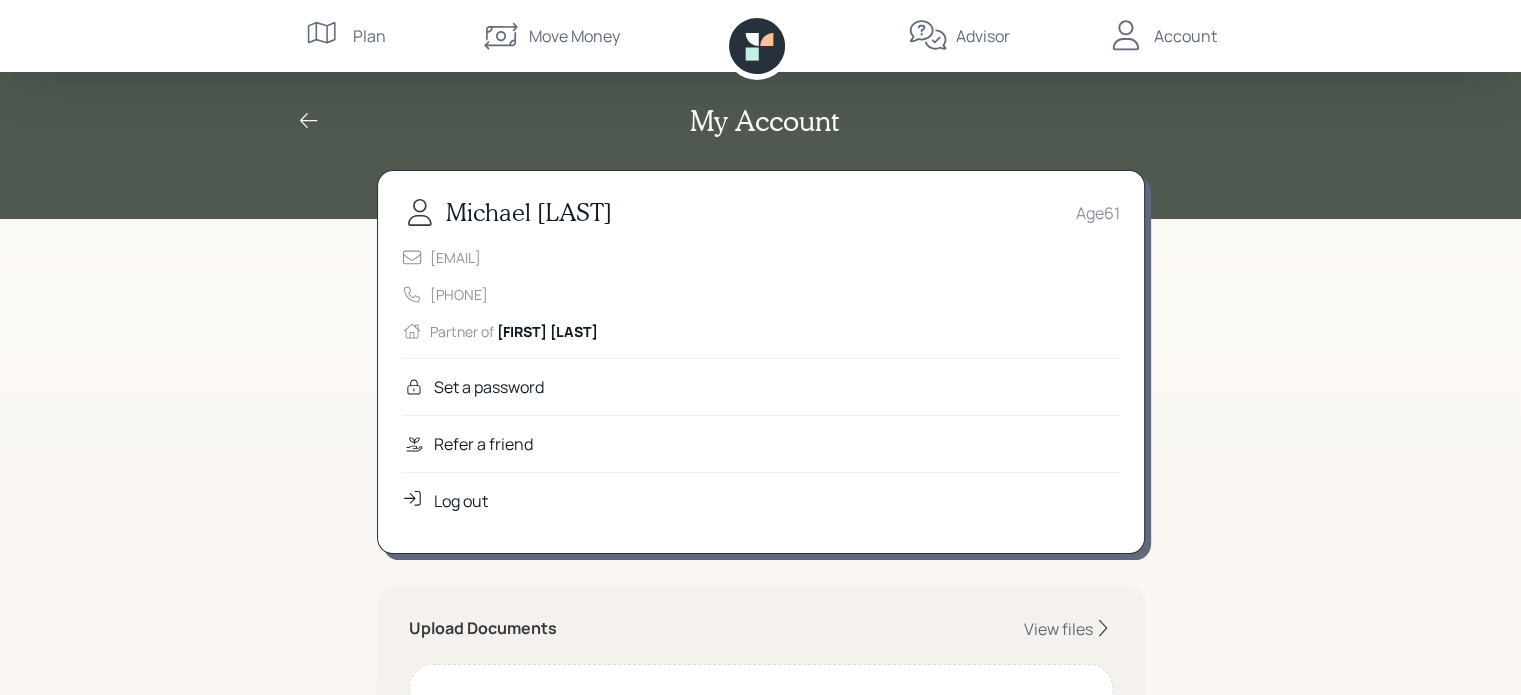 click 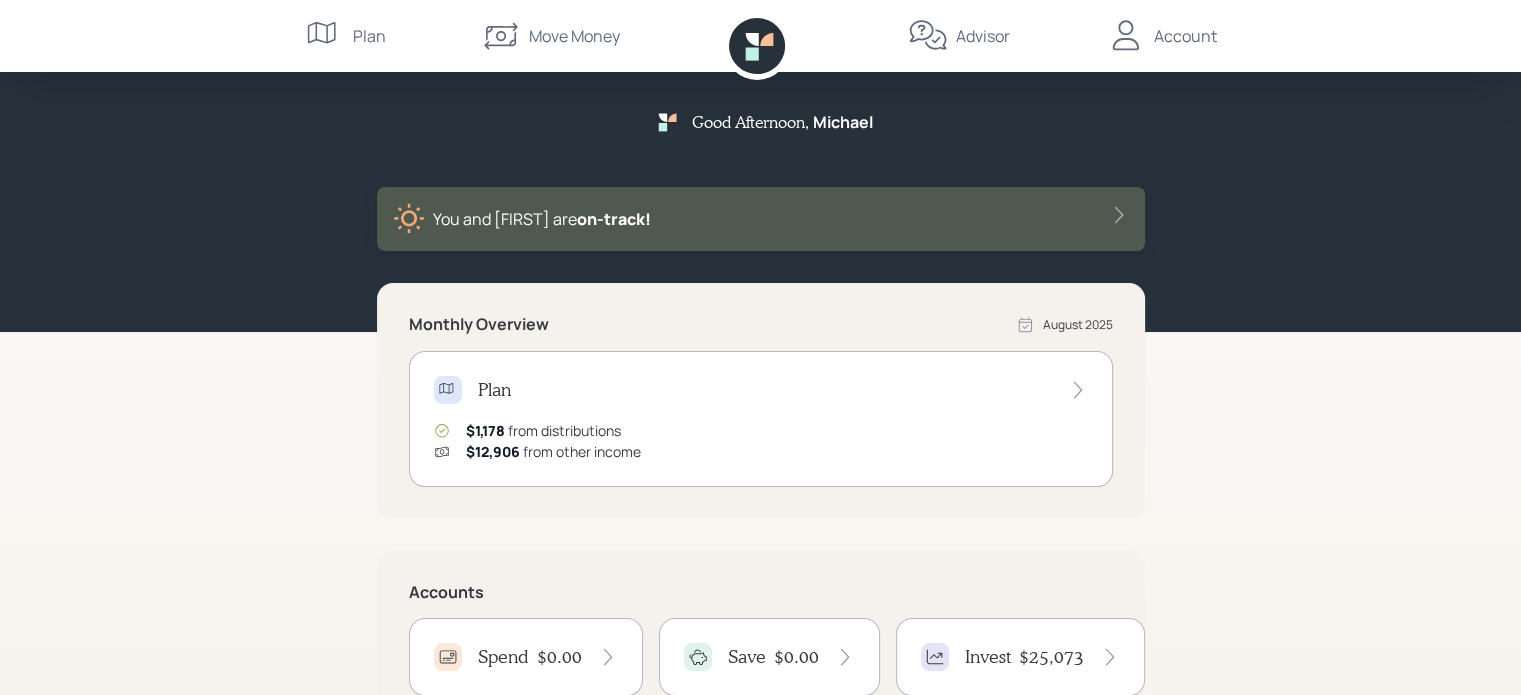 scroll, scrollTop: 310, scrollLeft: 0, axis: vertical 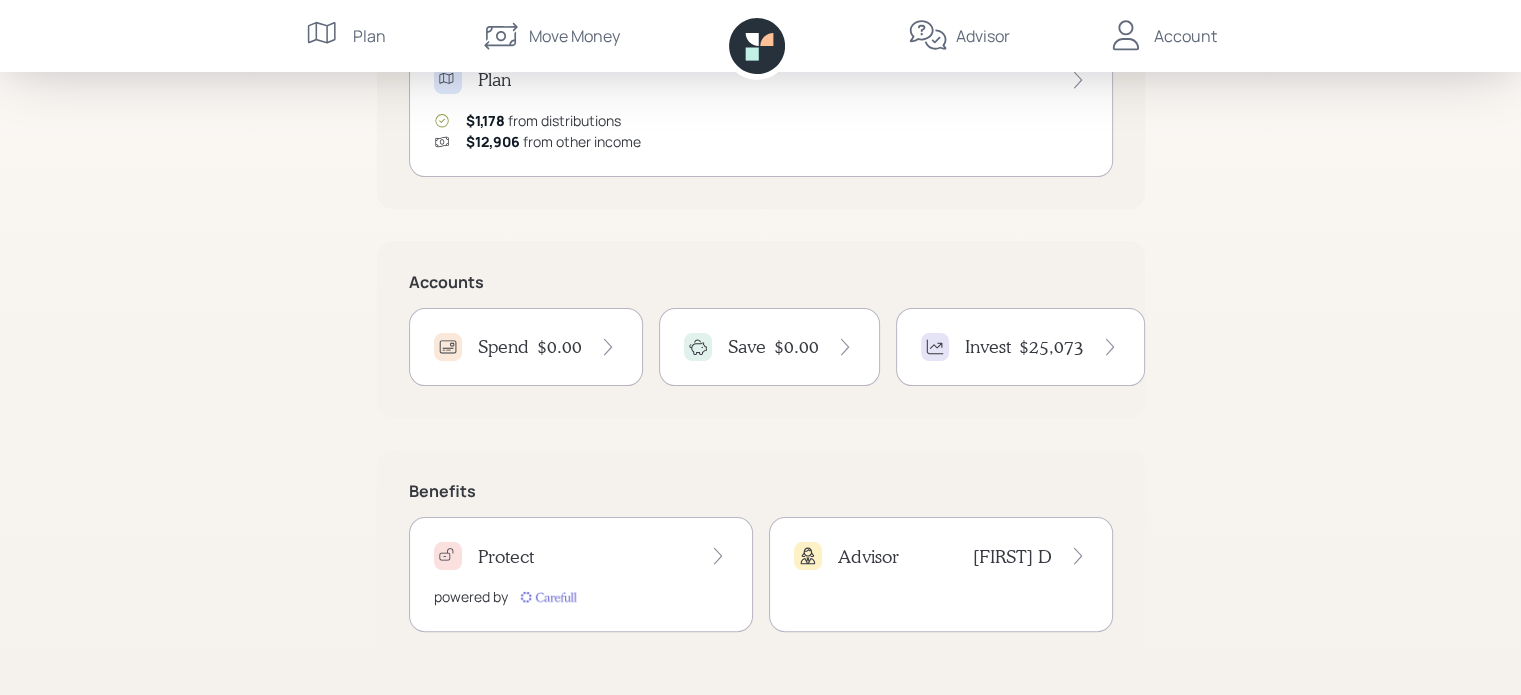 click on "Invest" at bounding box center [988, 347] 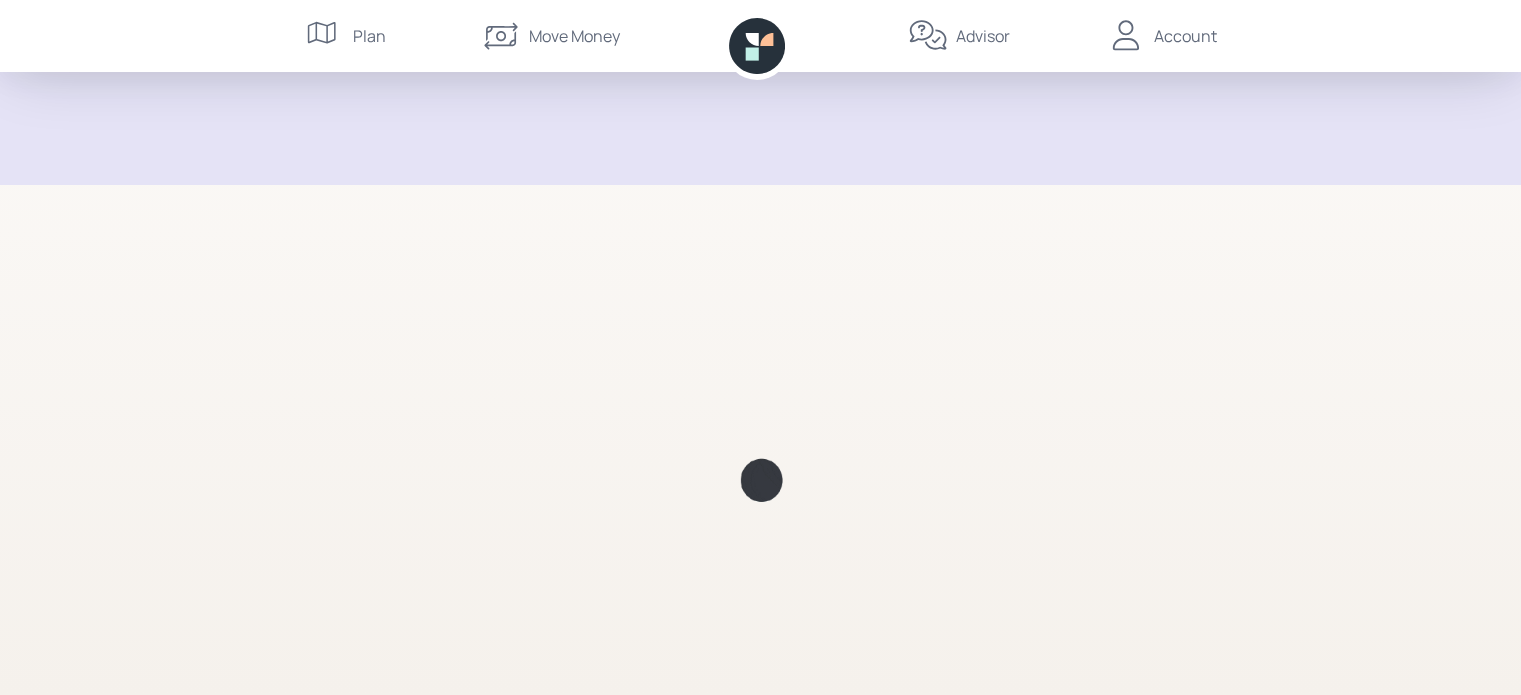 scroll, scrollTop: 0, scrollLeft: 0, axis: both 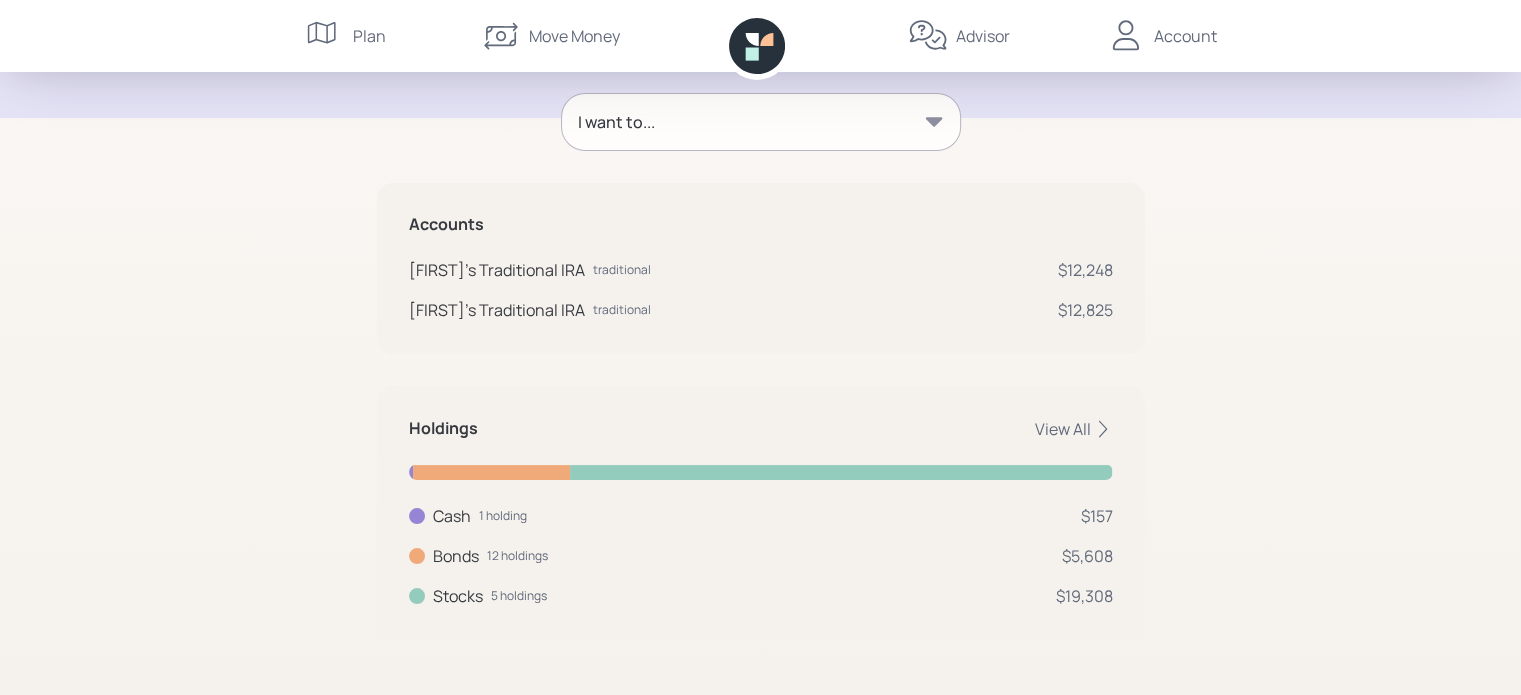 click on "Account" at bounding box center (1185, 36) 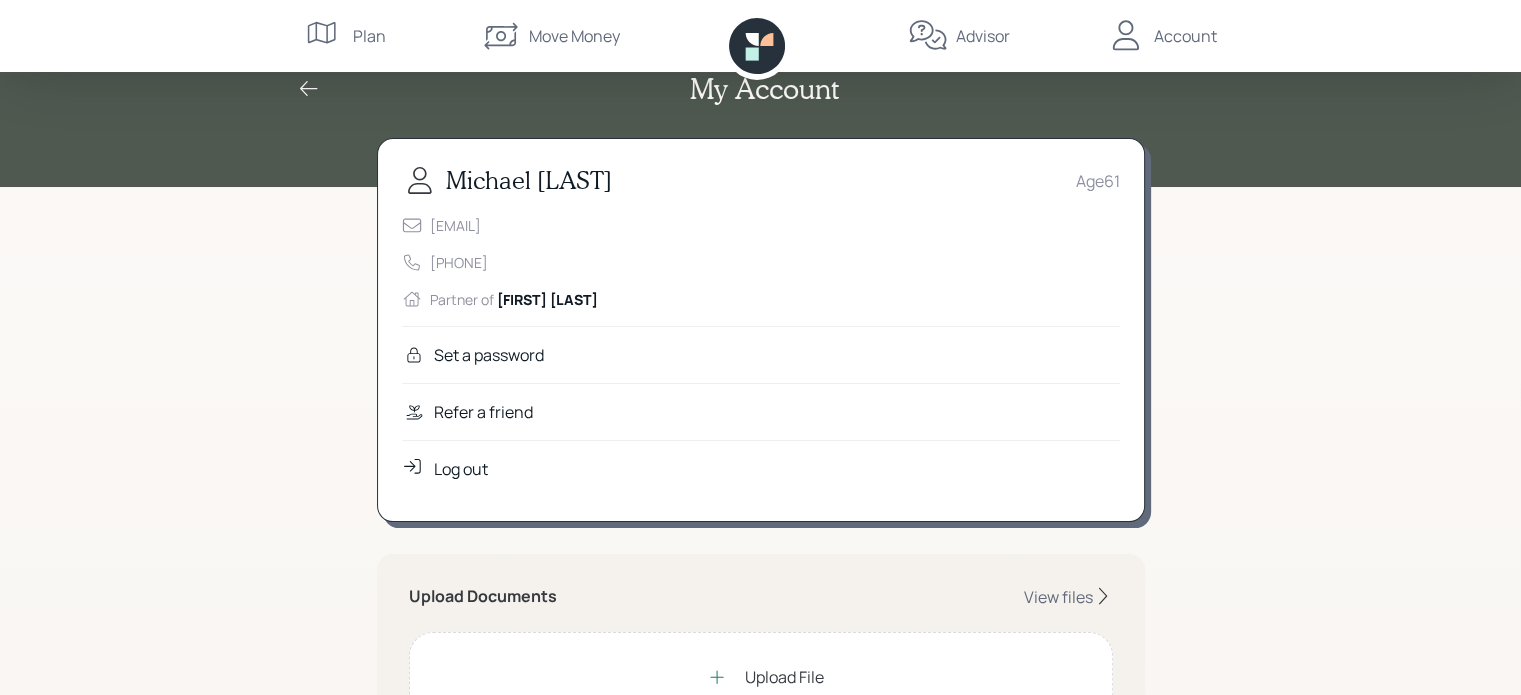 scroll, scrollTop: 0, scrollLeft: 0, axis: both 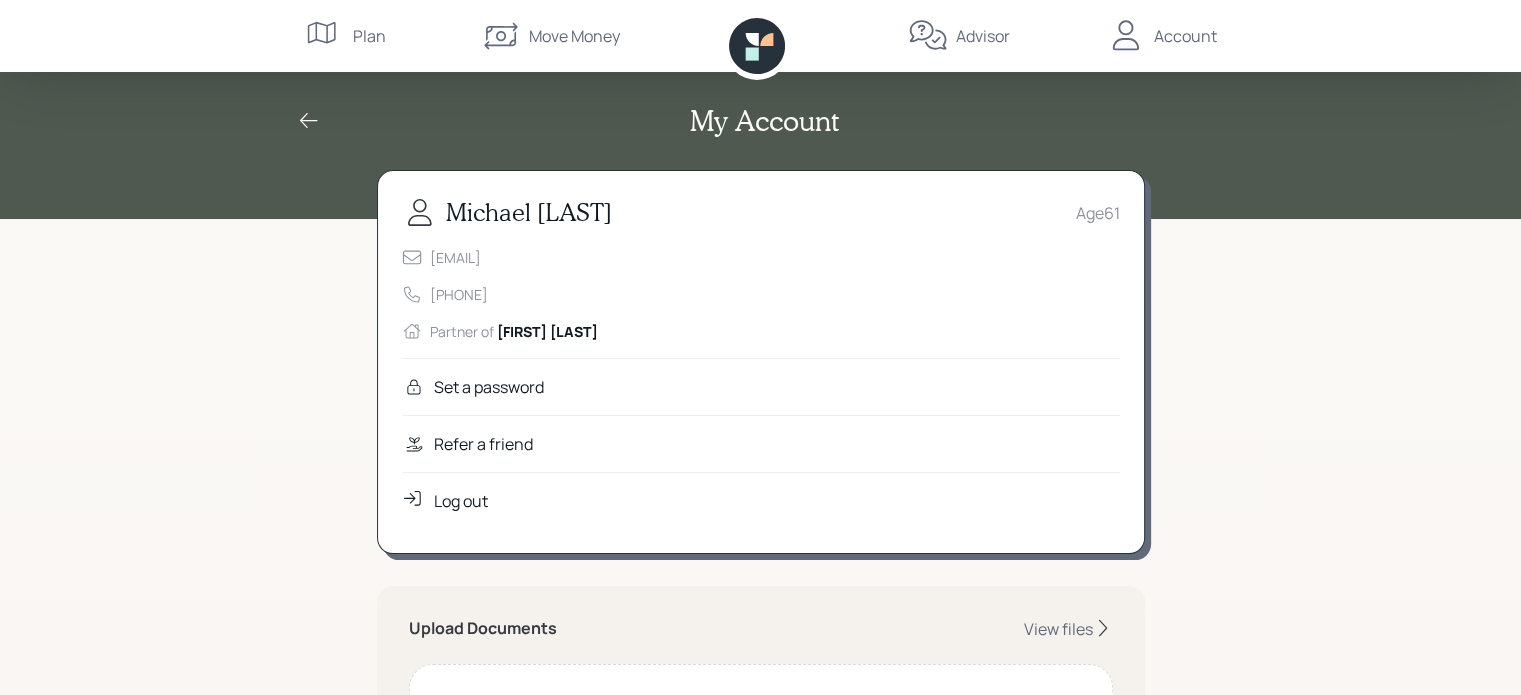 click on "Log out" at bounding box center [461, 501] 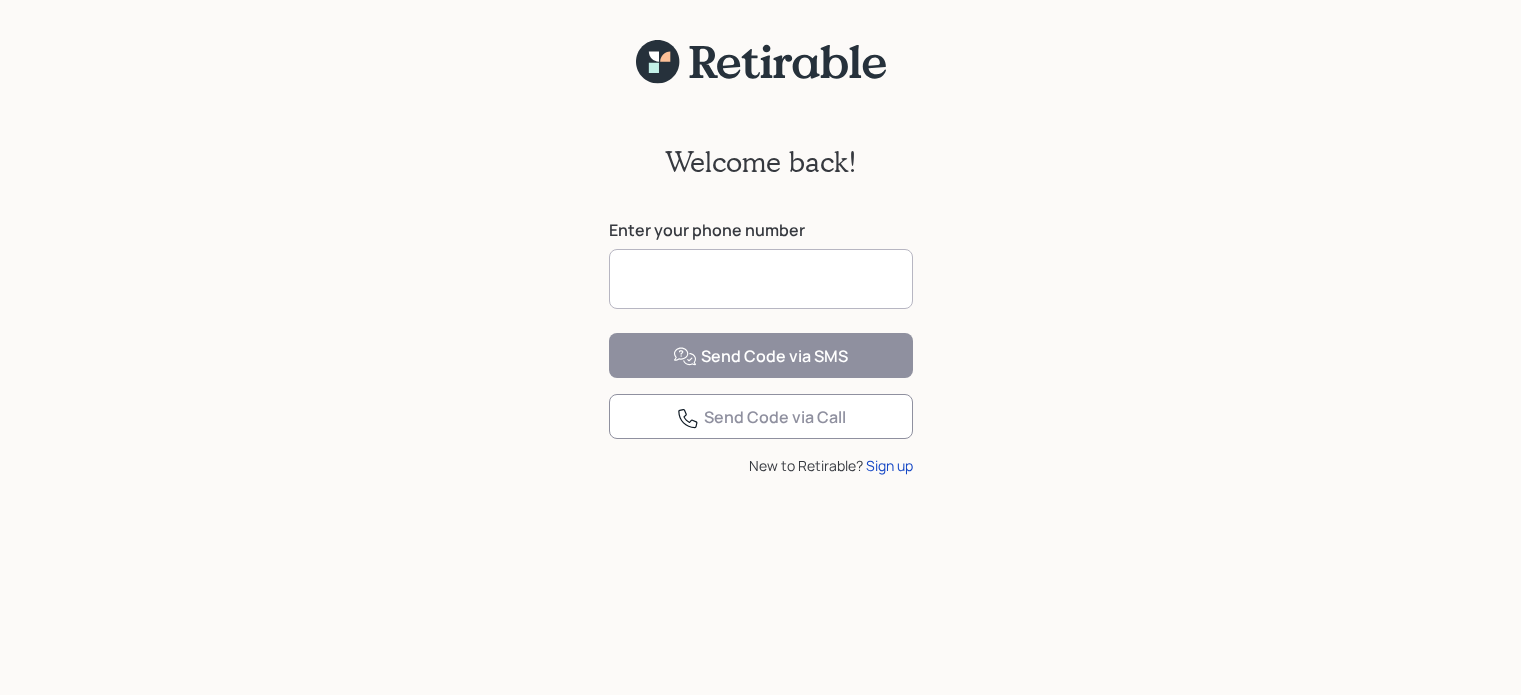 scroll, scrollTop: 0, scrollLeft: 0, axis: both 